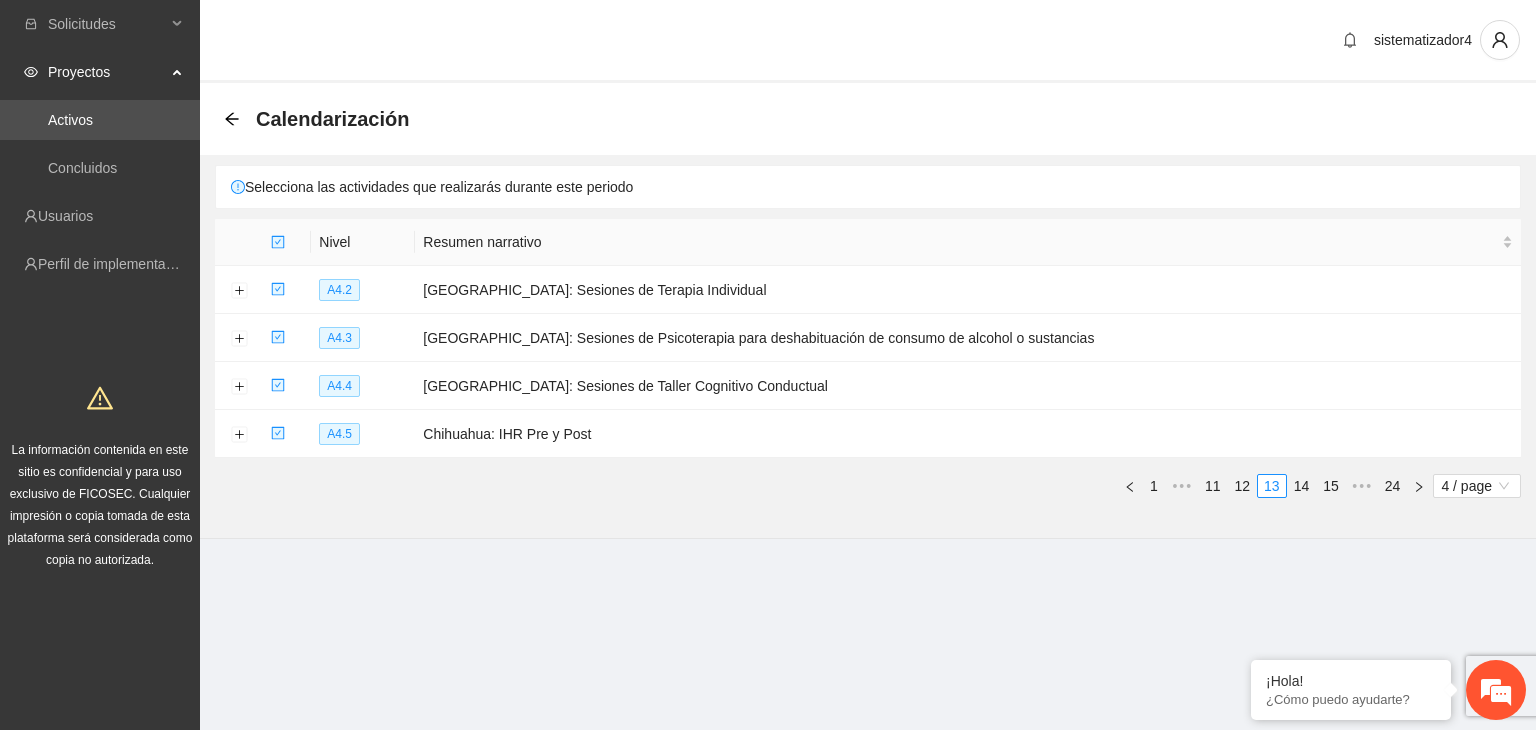 scroll, scrollTop: 0, scrollLeft: 0, axis: both 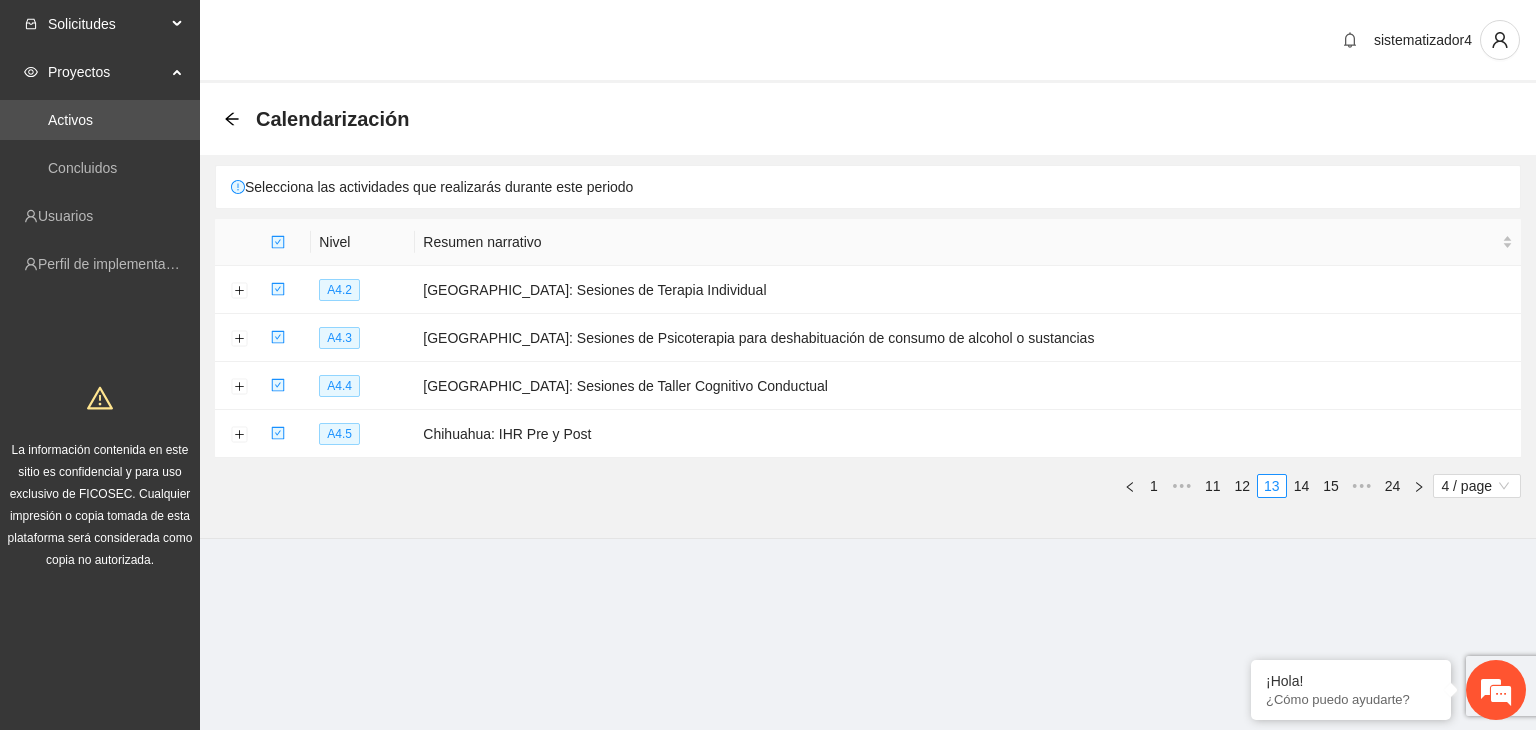 click on "Solicitudes" at bounding box center [107, 24] 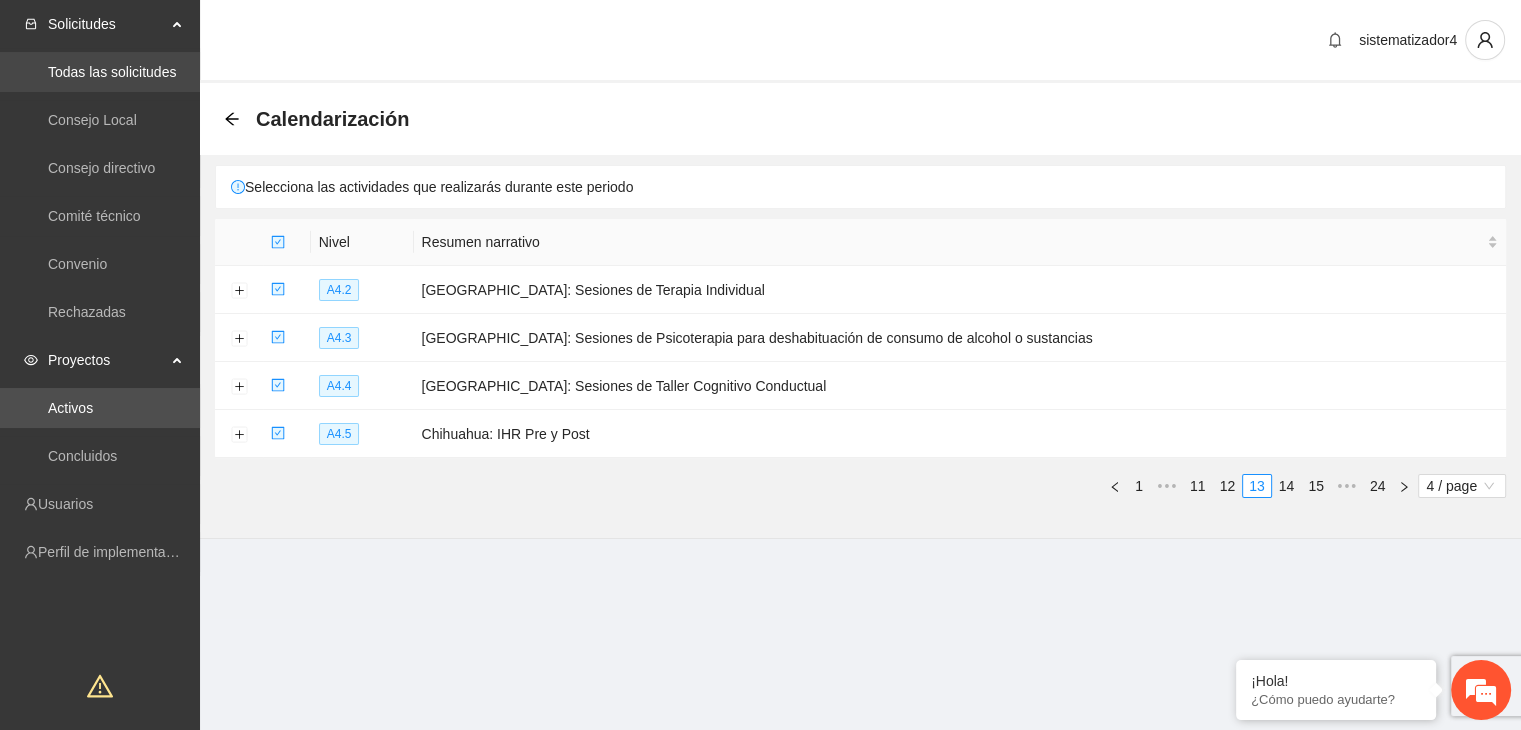 click on "Todas las solicitudes" at bounding box center [112, 72] 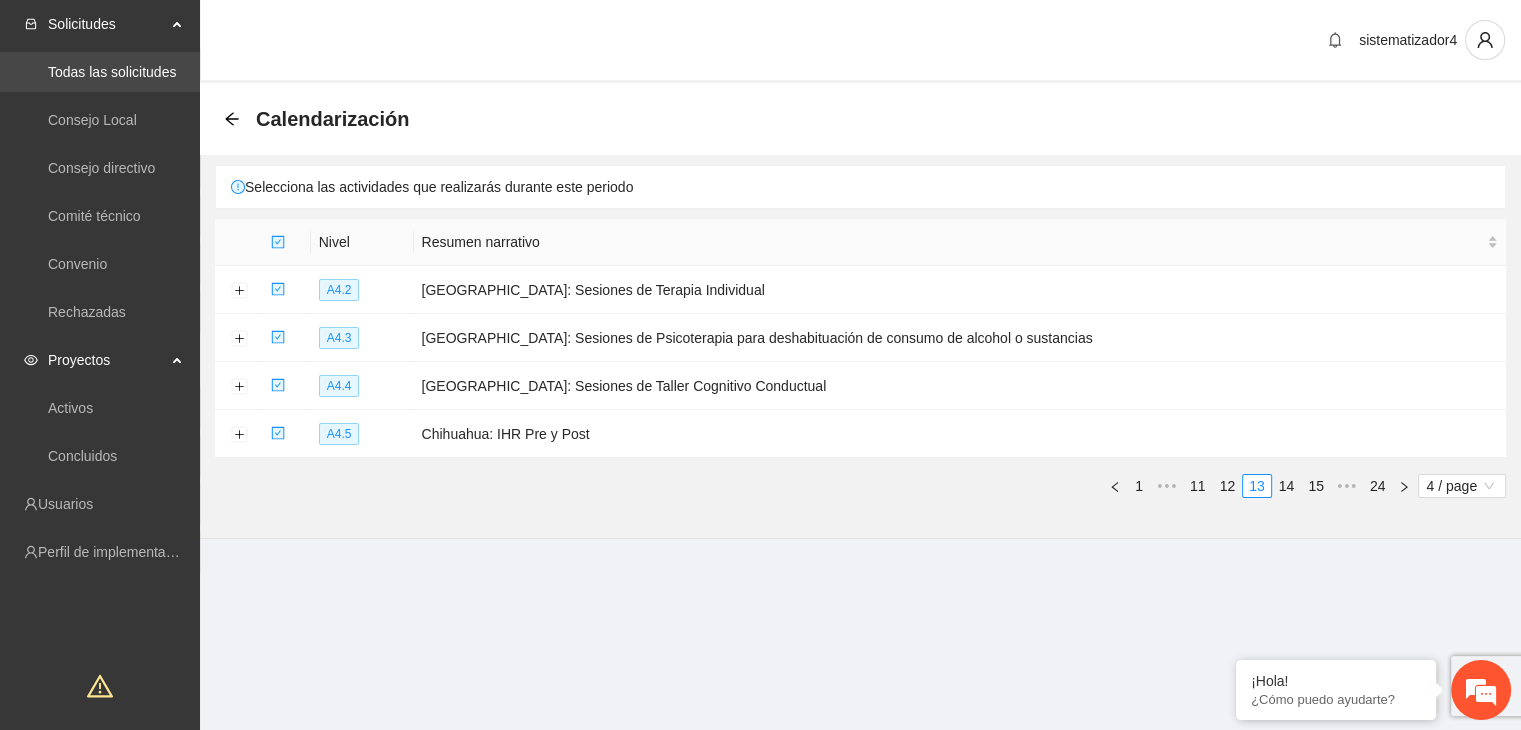 click on "Todas las solicitudes" at bounding box center [112, 72] 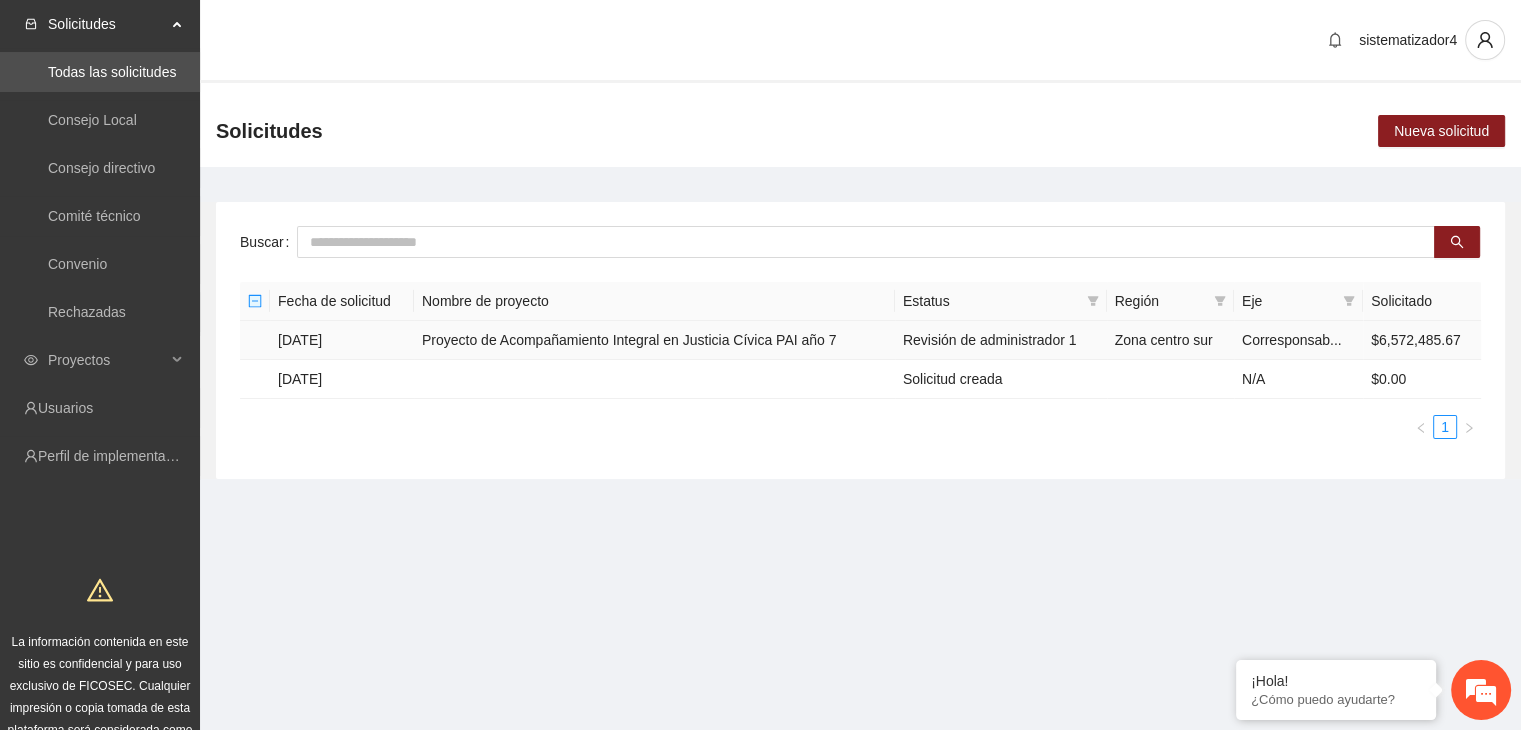 click on "Proyecto de Acompañamiento Integral en Justicia Cívica PAI año 7" at bounding box center (654, 340) 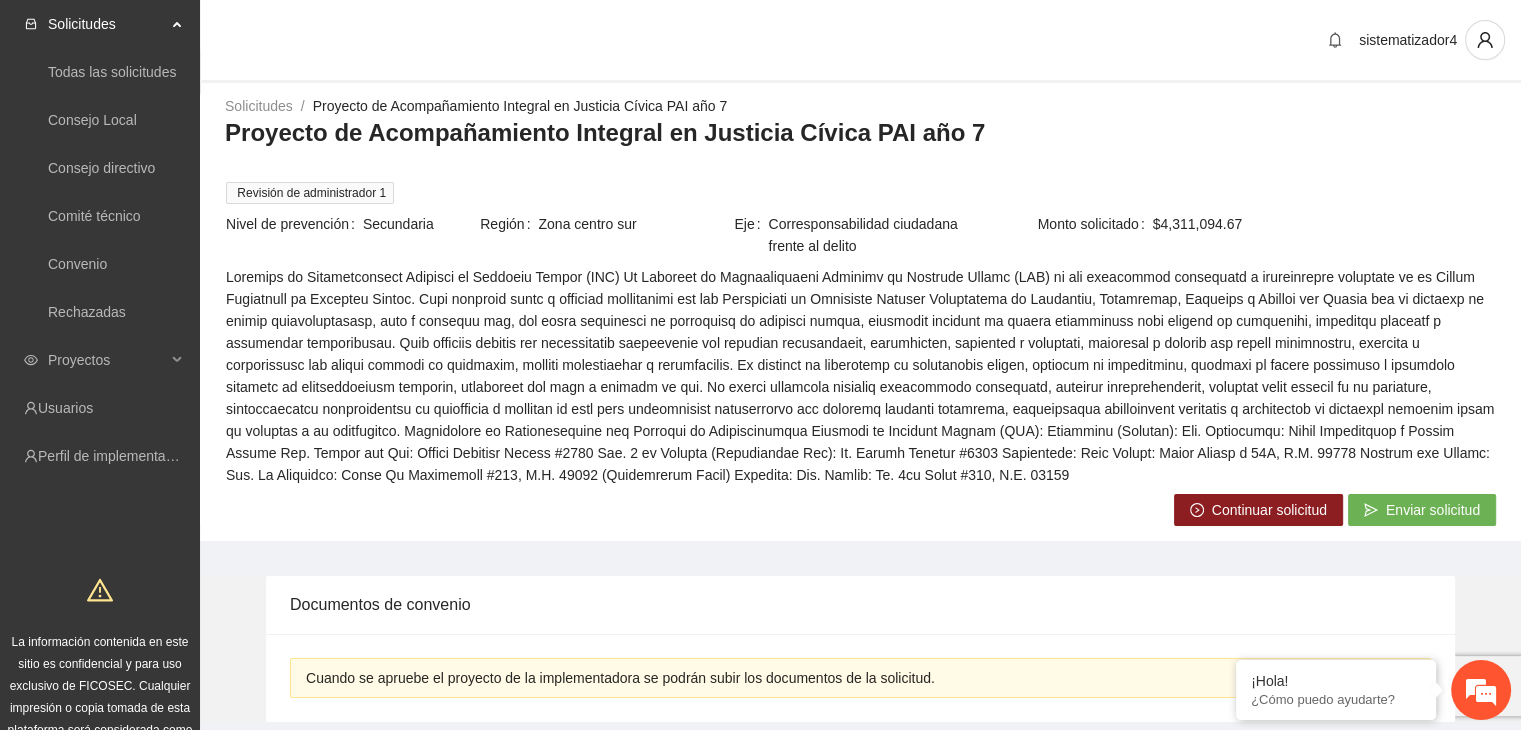 click on "Continuar solicitud" at bounding box center [1269, 510] 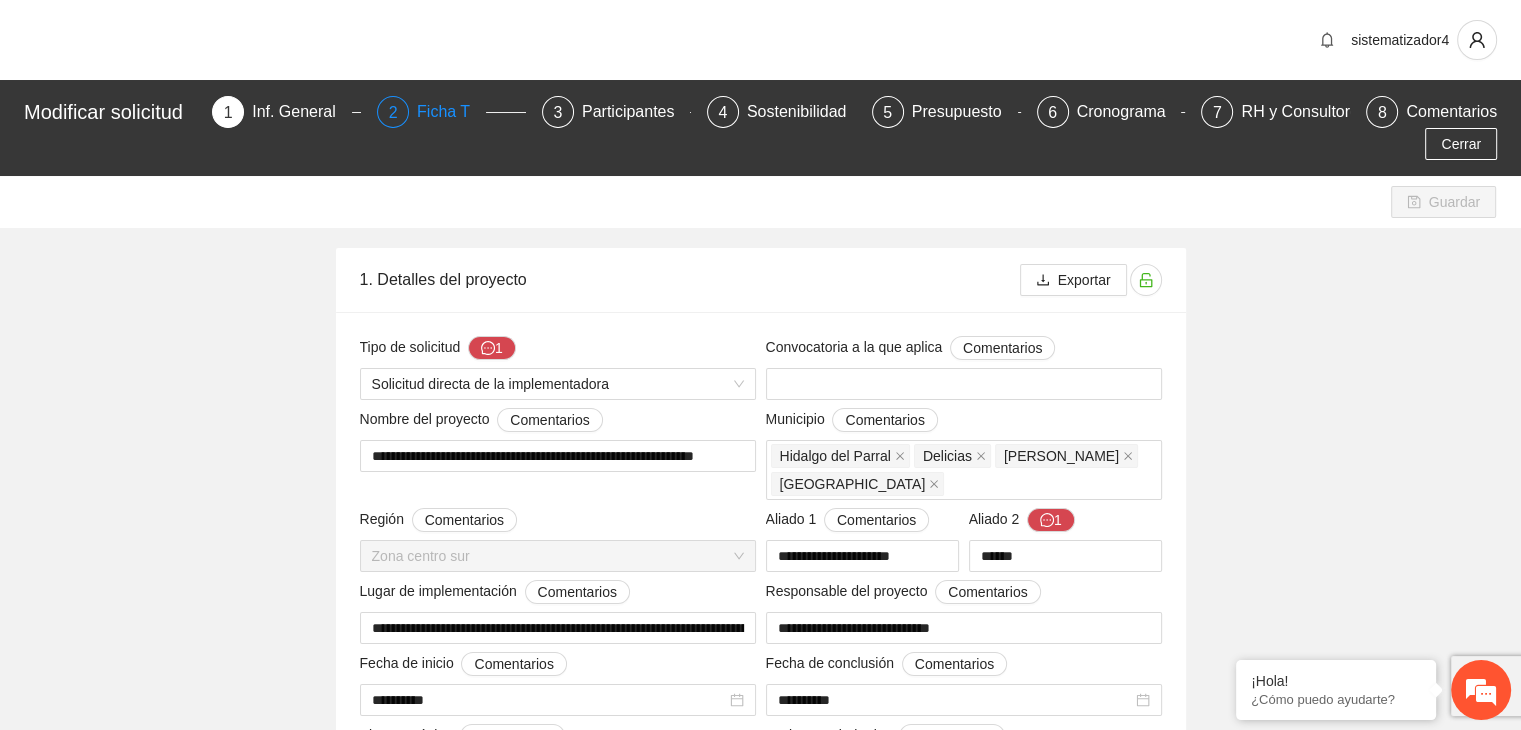 click on "2" at bounding box center [393, 112] 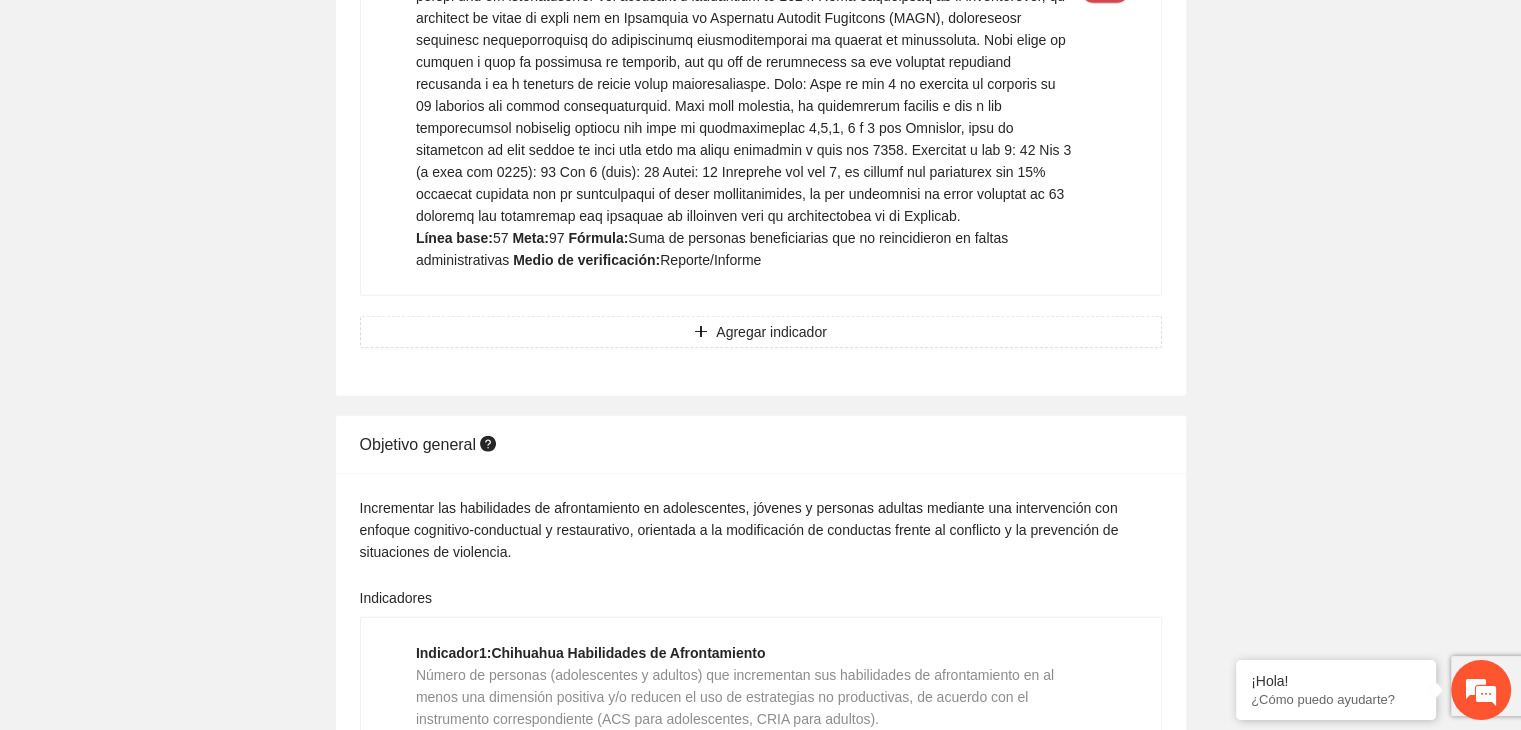 scroll, scrollTop: 5700, scrollLeft: 0, axis: vertical 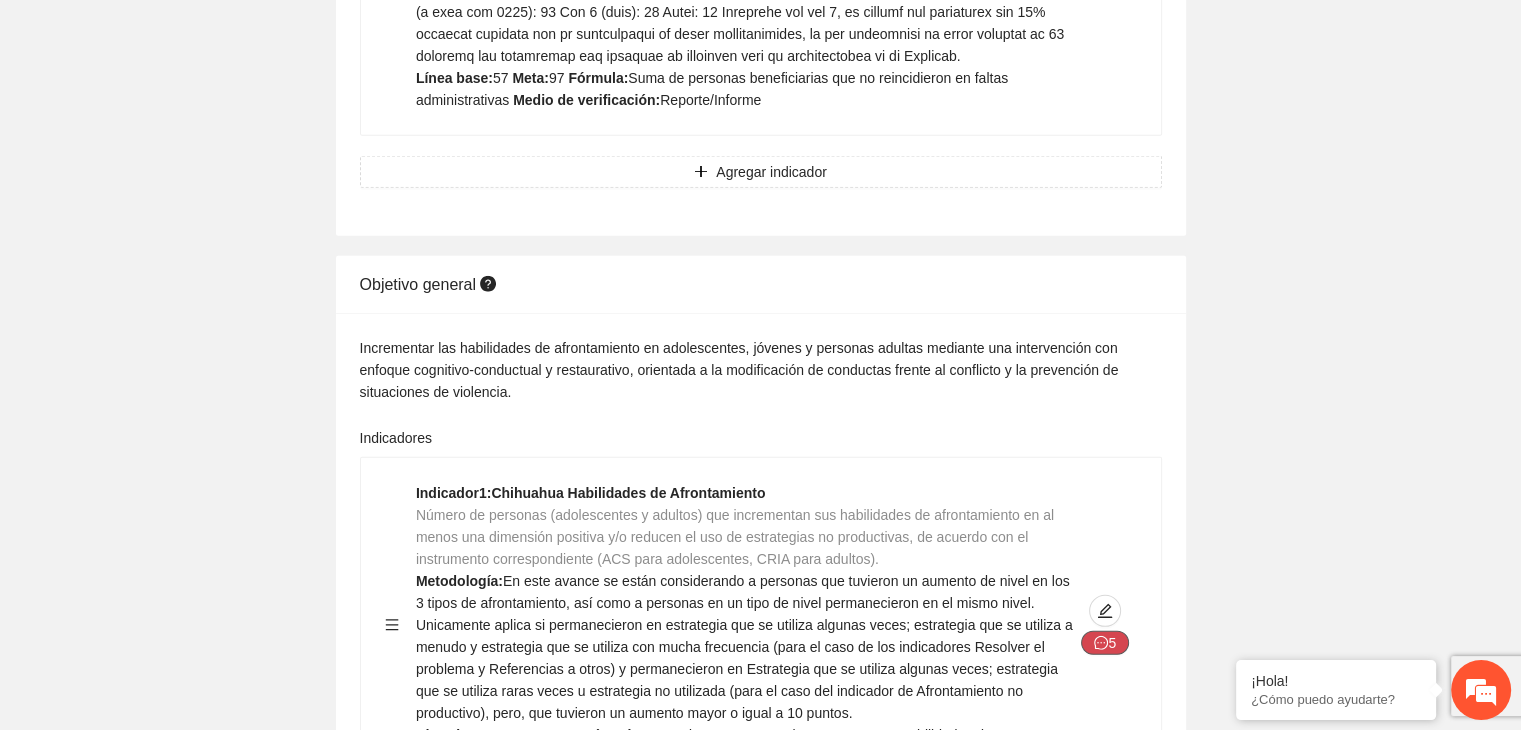 click 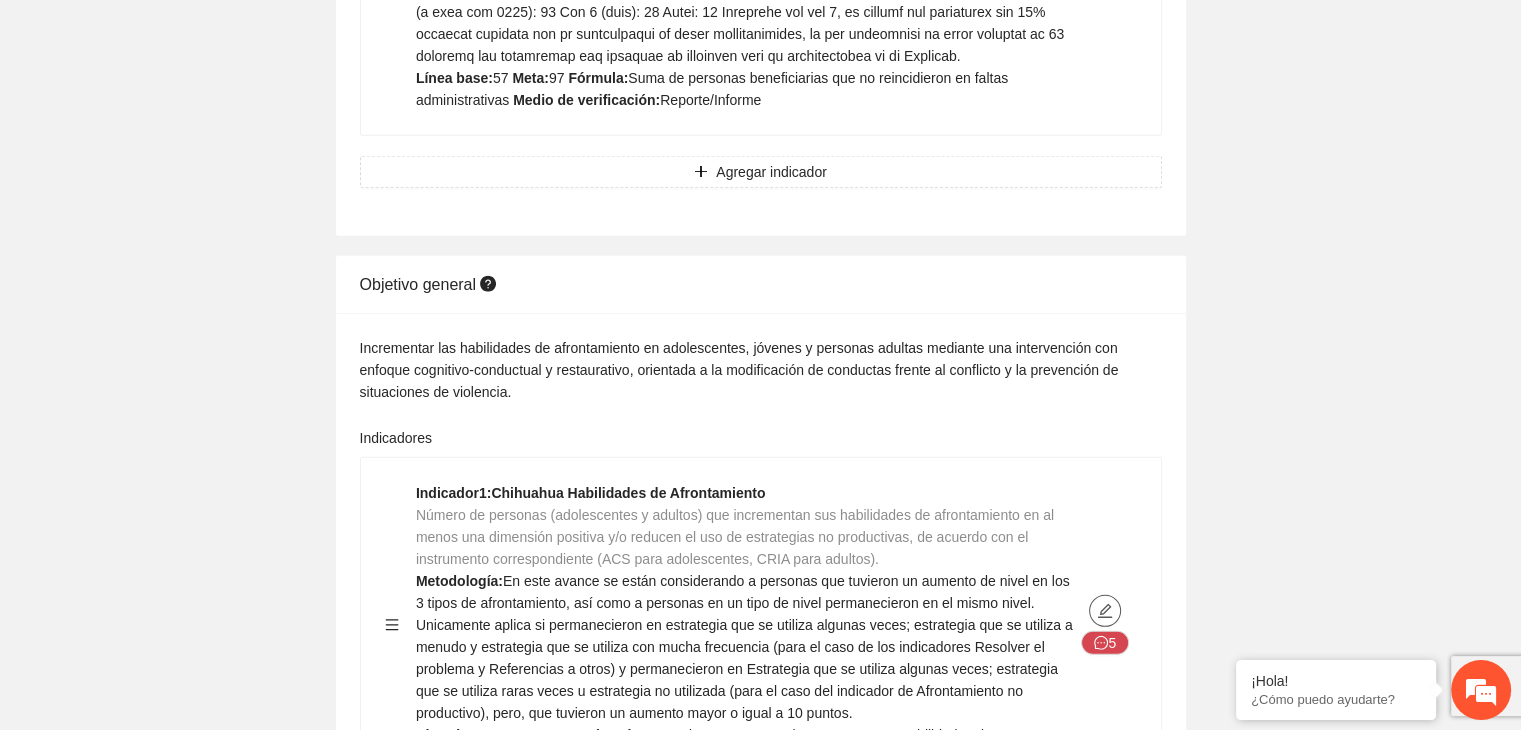click at bounding box center (1105, -4958) 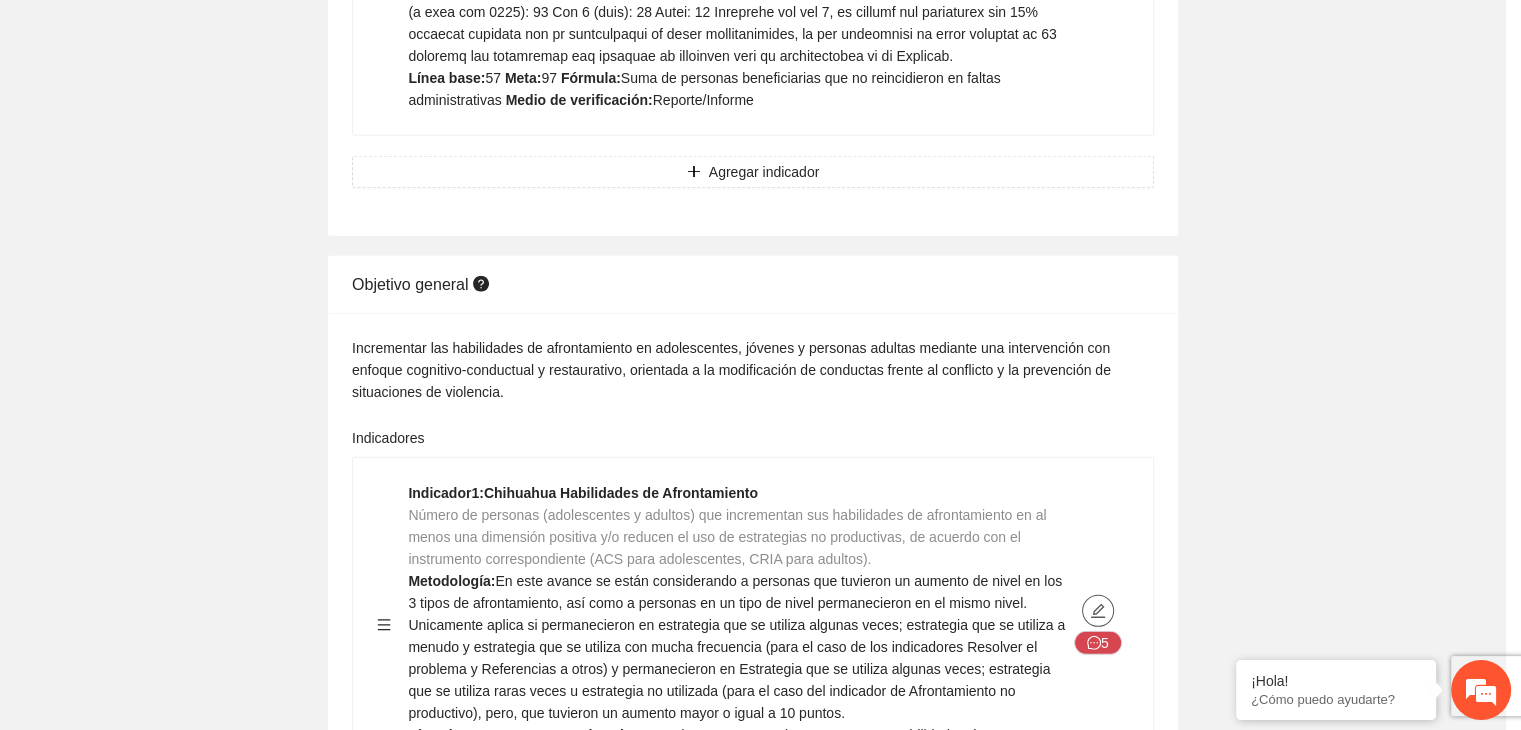 type on "***" 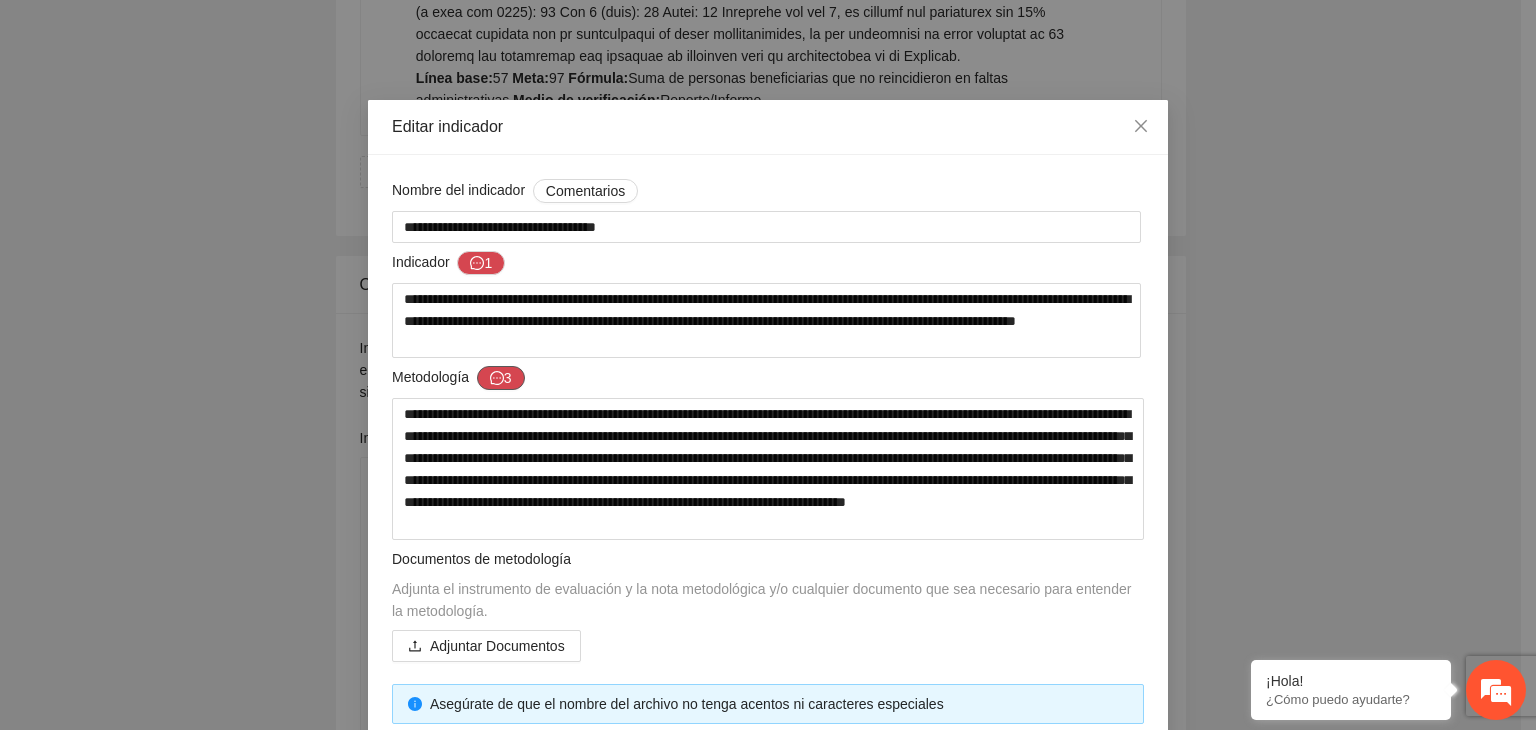 click 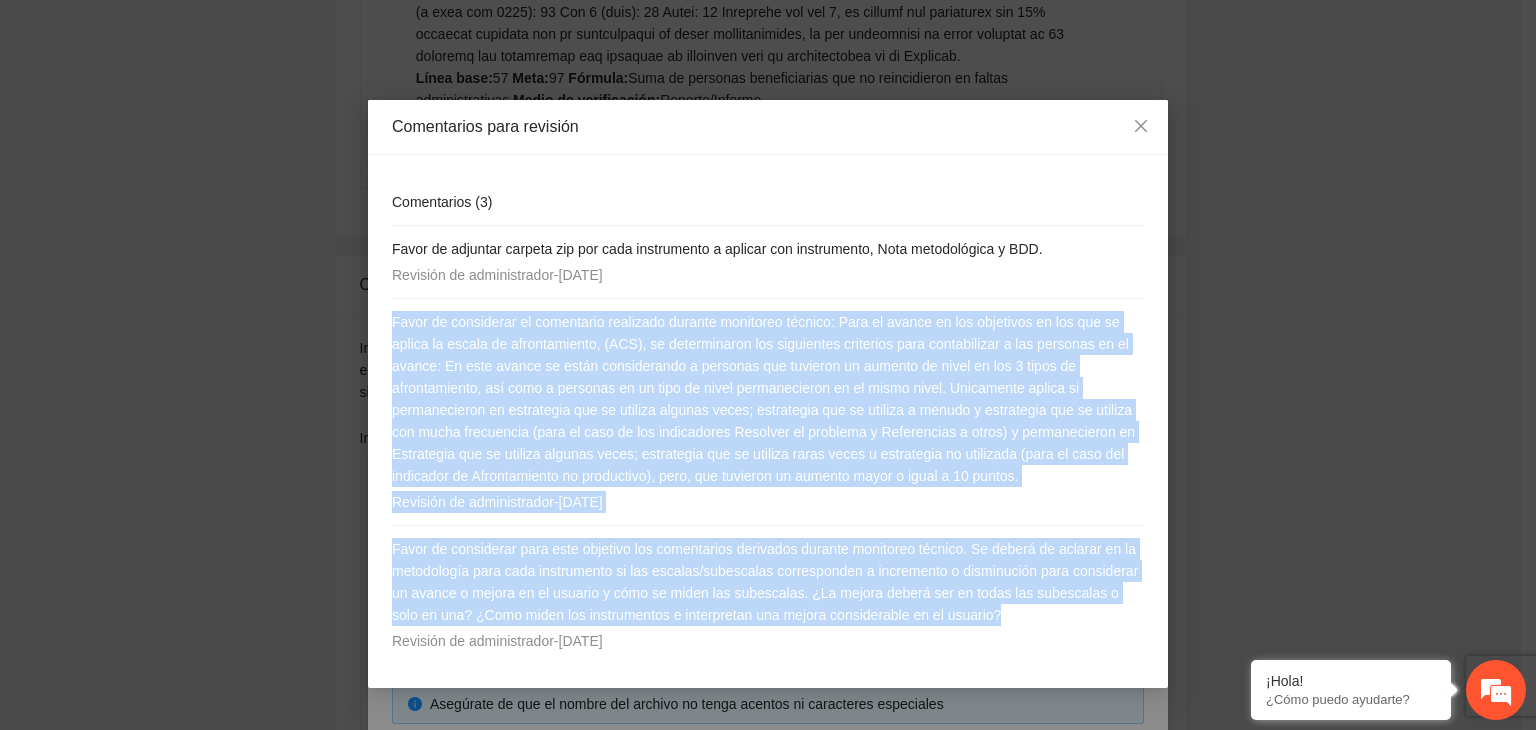 drag, startPoint x: 1106, startPoint y: 621, endPoint x: 388, endPoint y: 305, distance: 784.4616 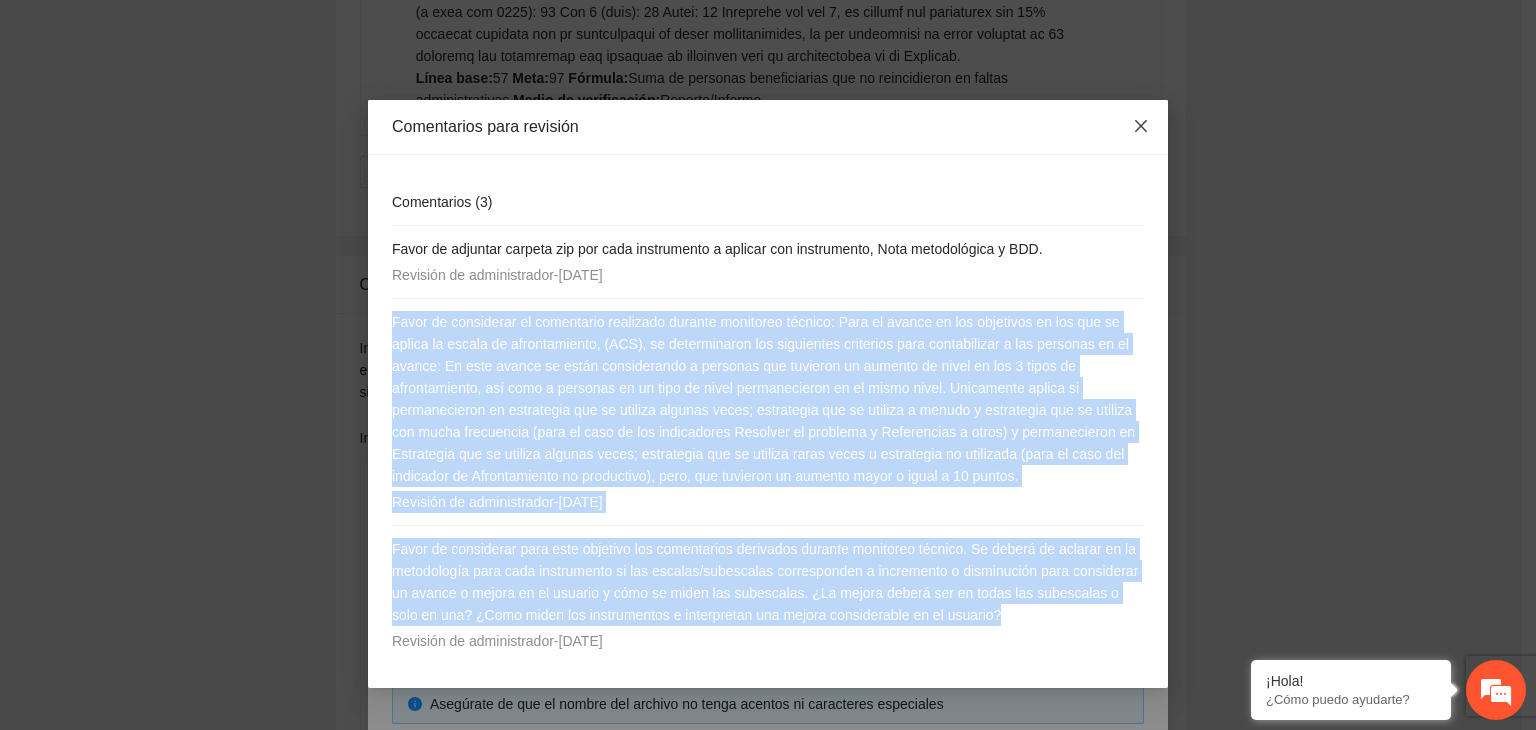 click 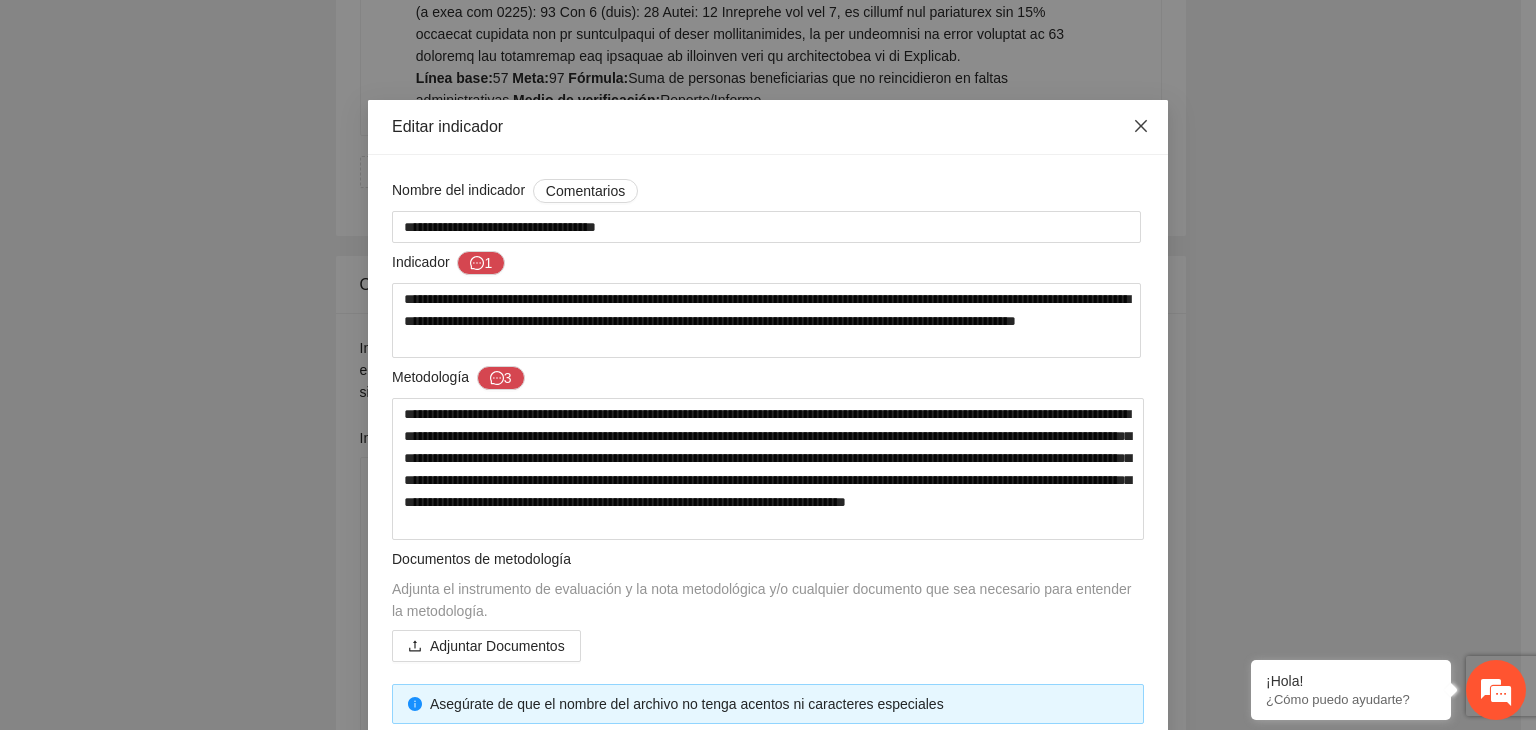 click 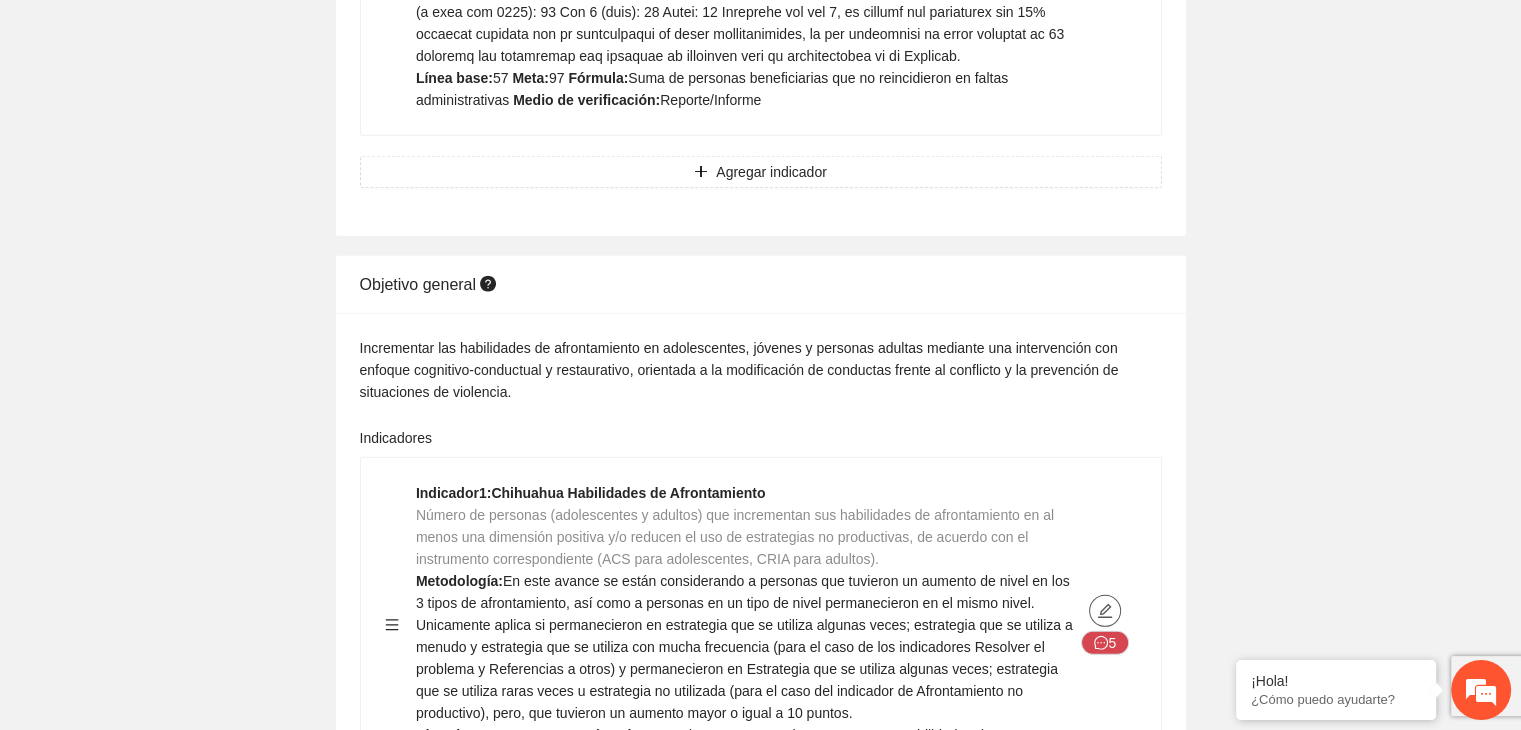 type 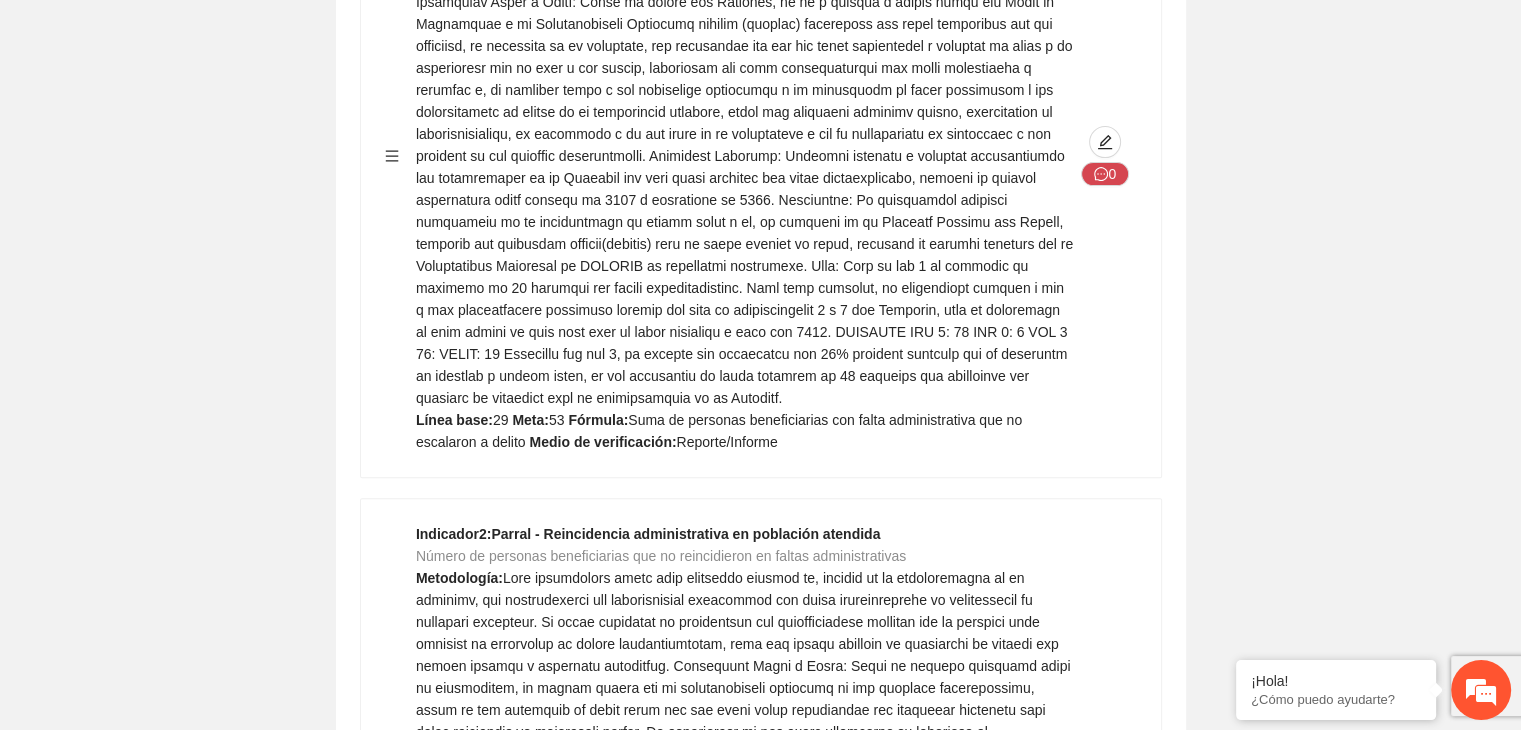 scroll, scrollTop: 1200, scrollLeft: 0, axis: vertical 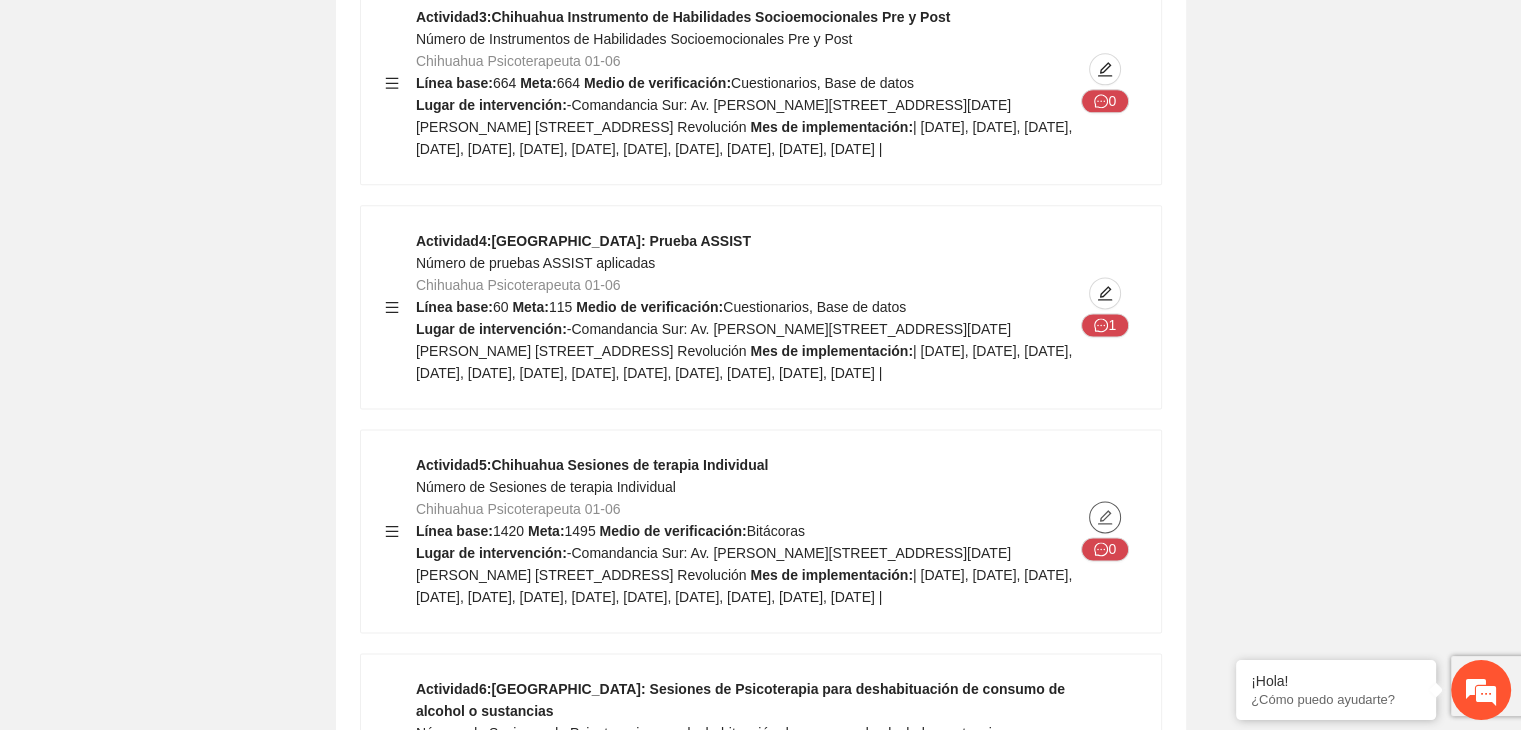 drag, startPoint x: 1106, startPoint y: 529, endPoint x: 1278, endPoint y: 476, distance: 179.98056 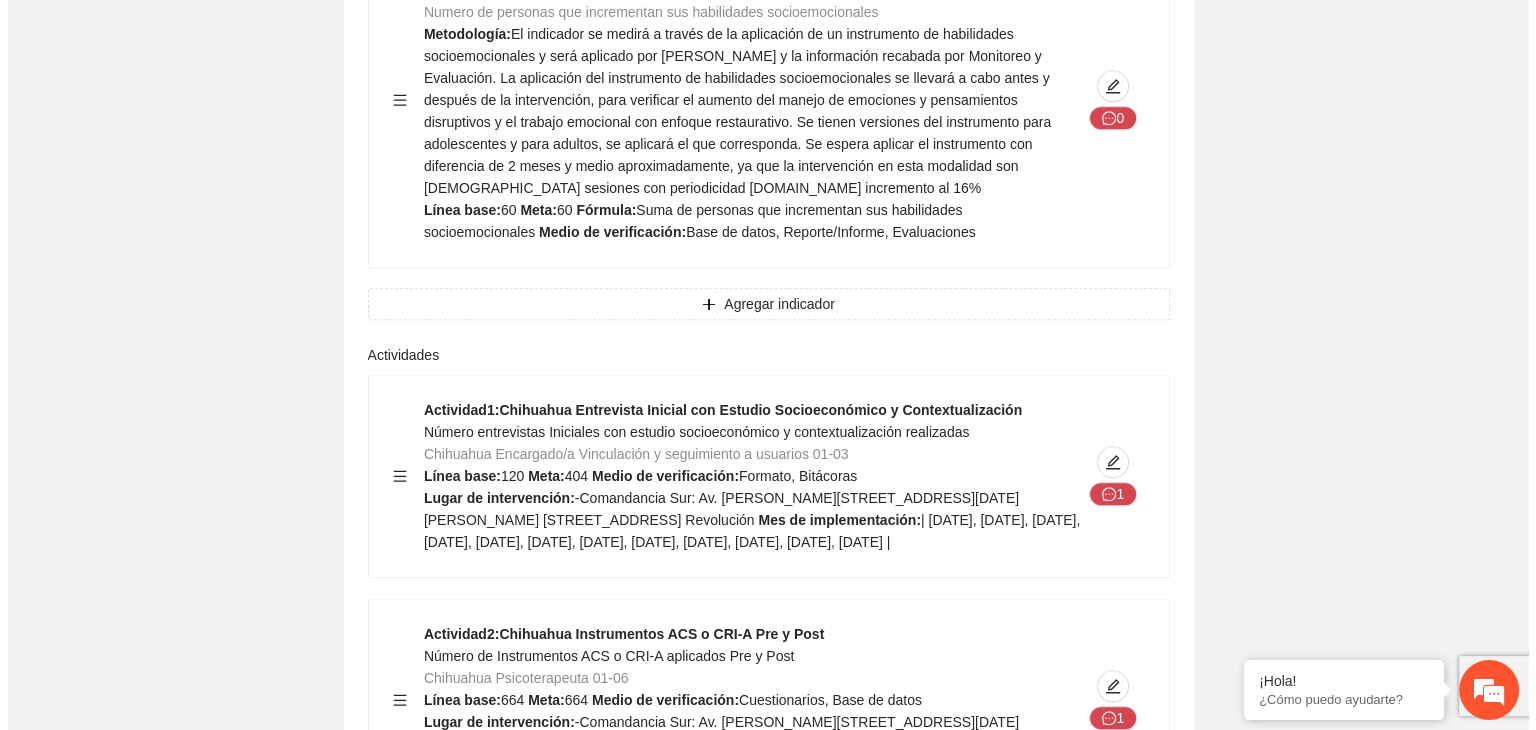 scroll, scrollTop: 9337, scrollLeft: 0, axis: vertical 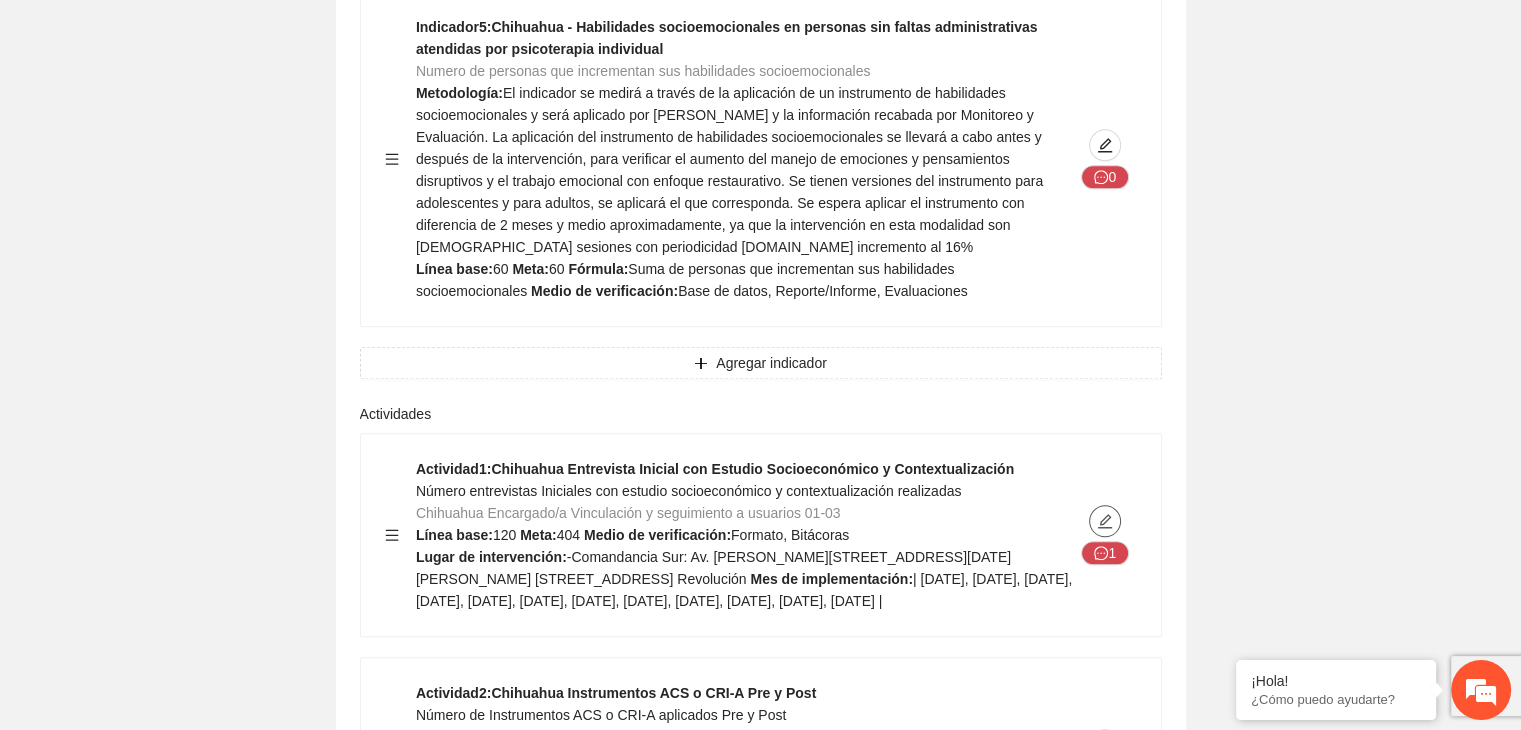 click 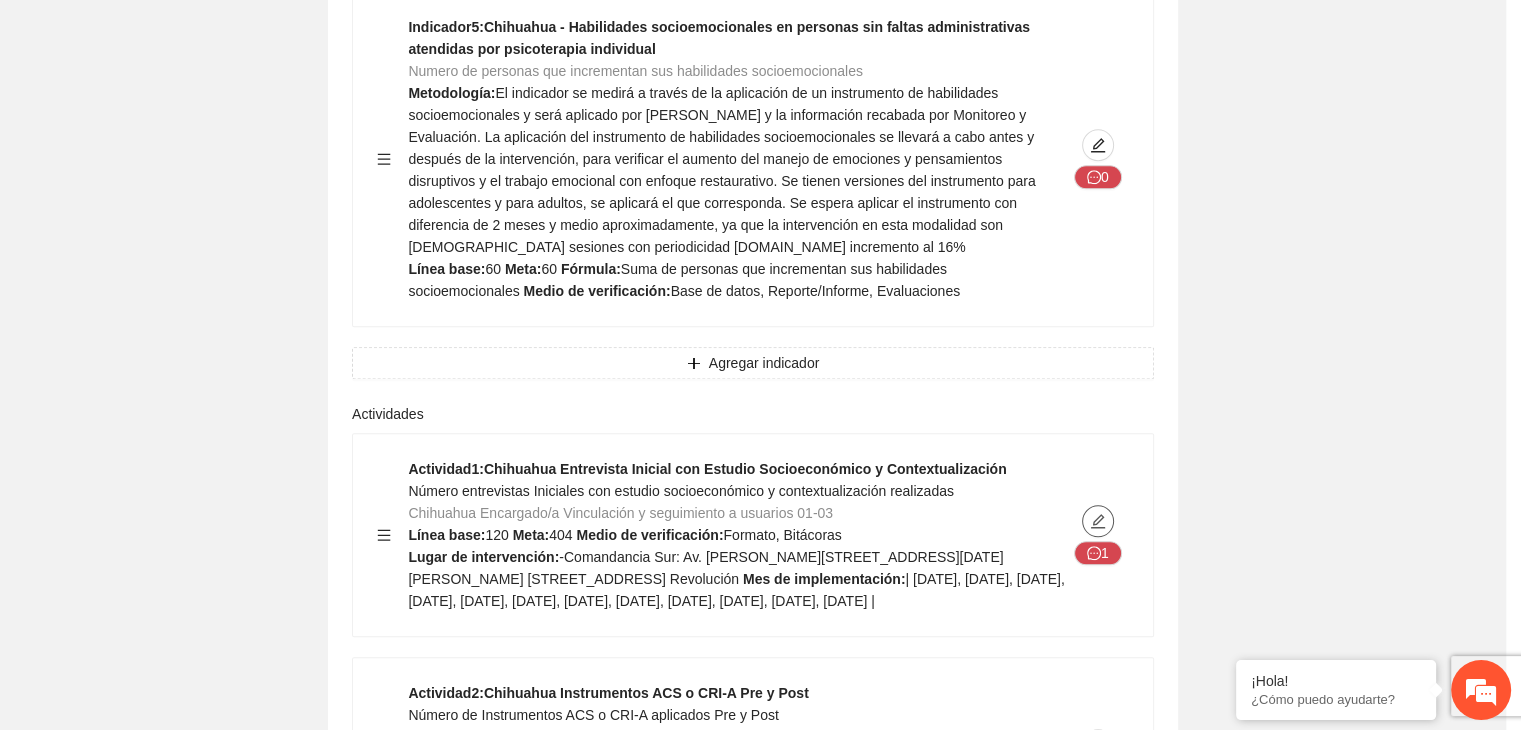 type on "**********" 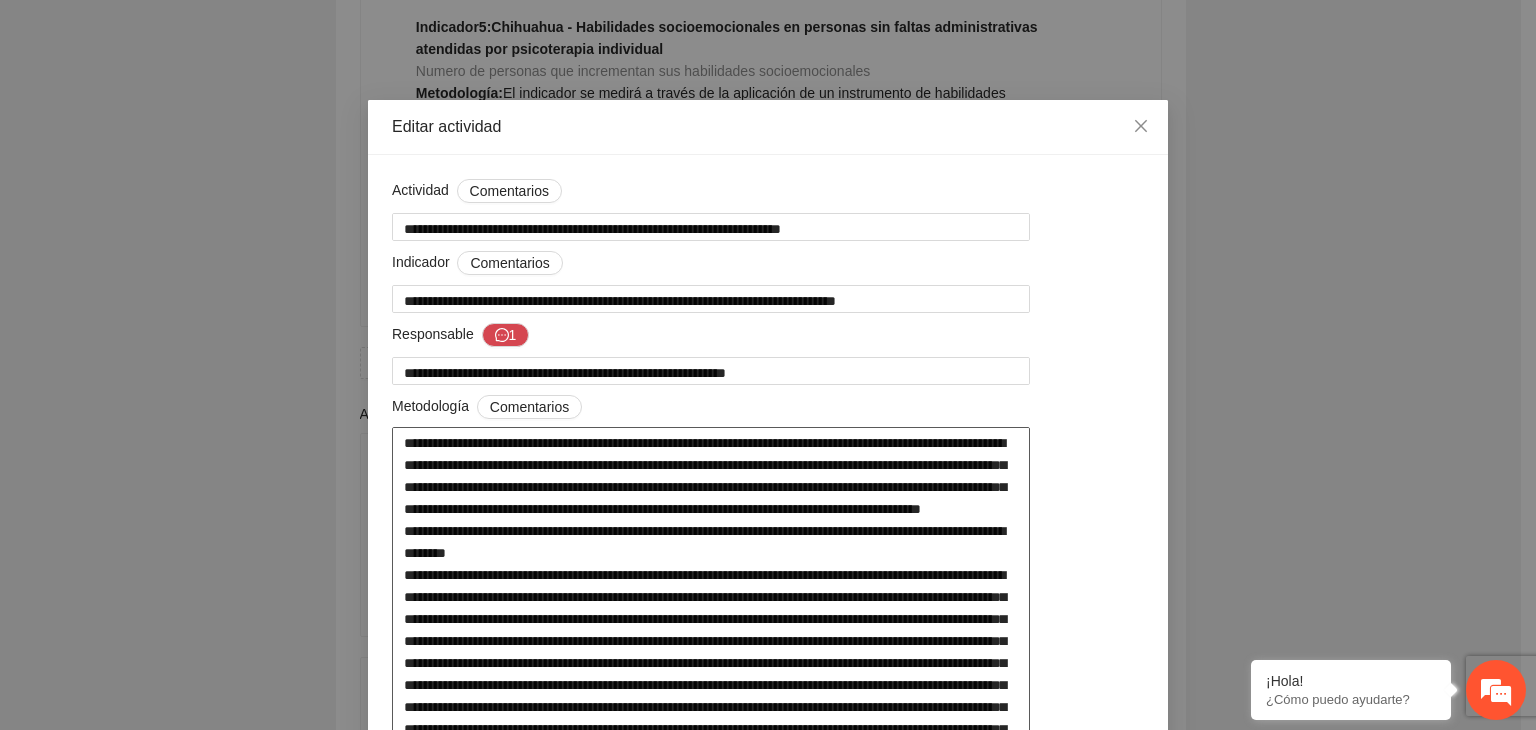 click at bounding box center [711, 842] 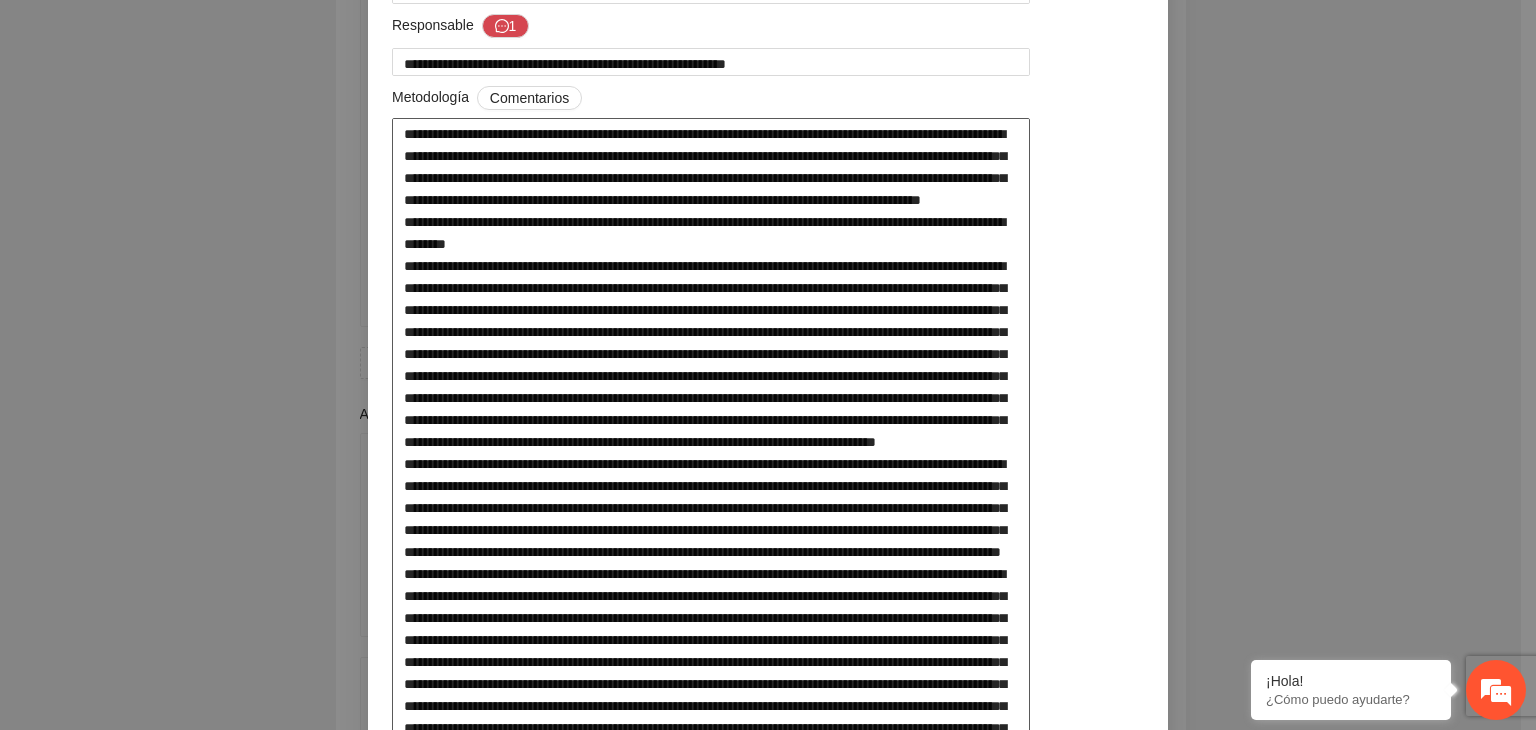 scroll, scrollTop: 0, scrollLeft: 0, axis: both 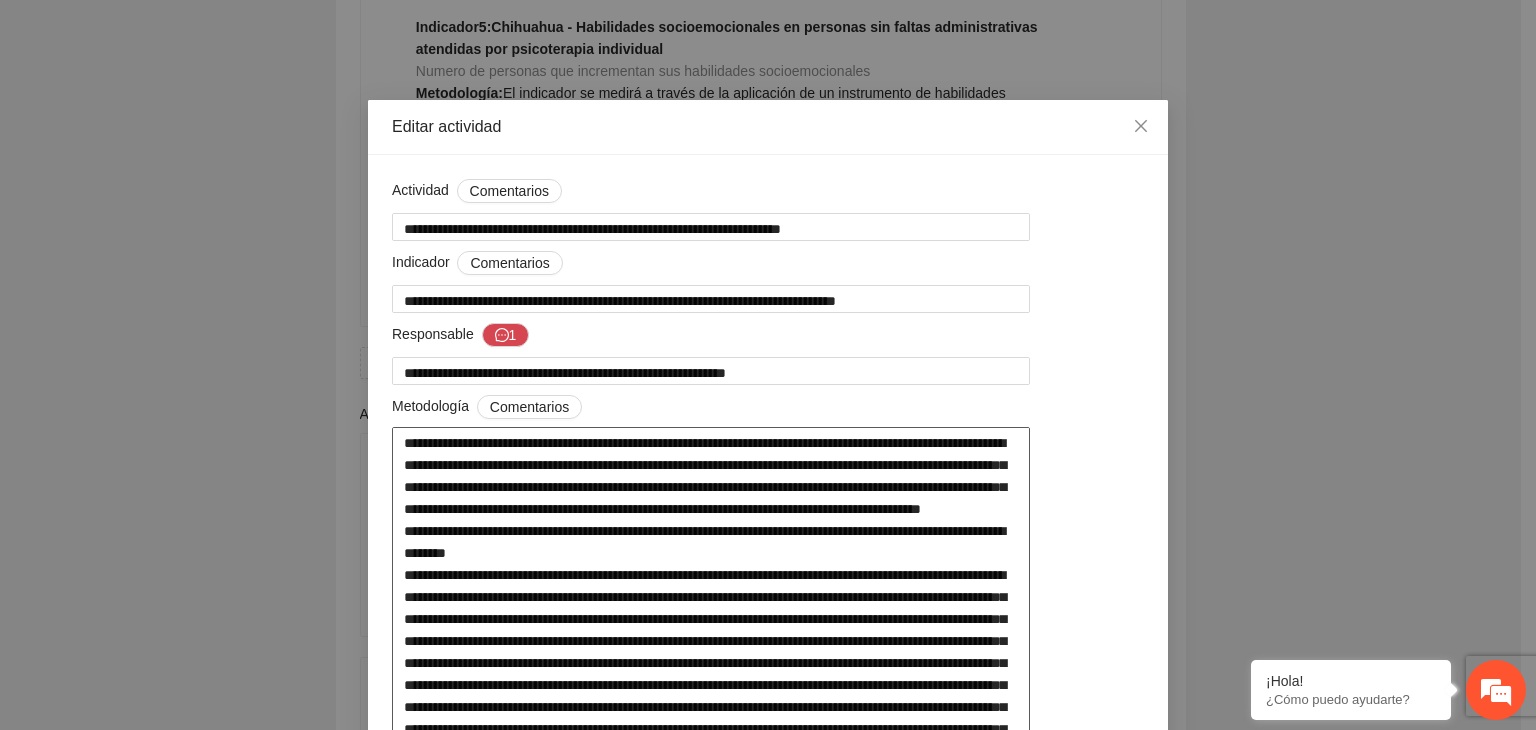 drag, startPoint x: 667, startPoint y: 457, endPoint x: 365, endPoint y: 435, distance: 302.80026 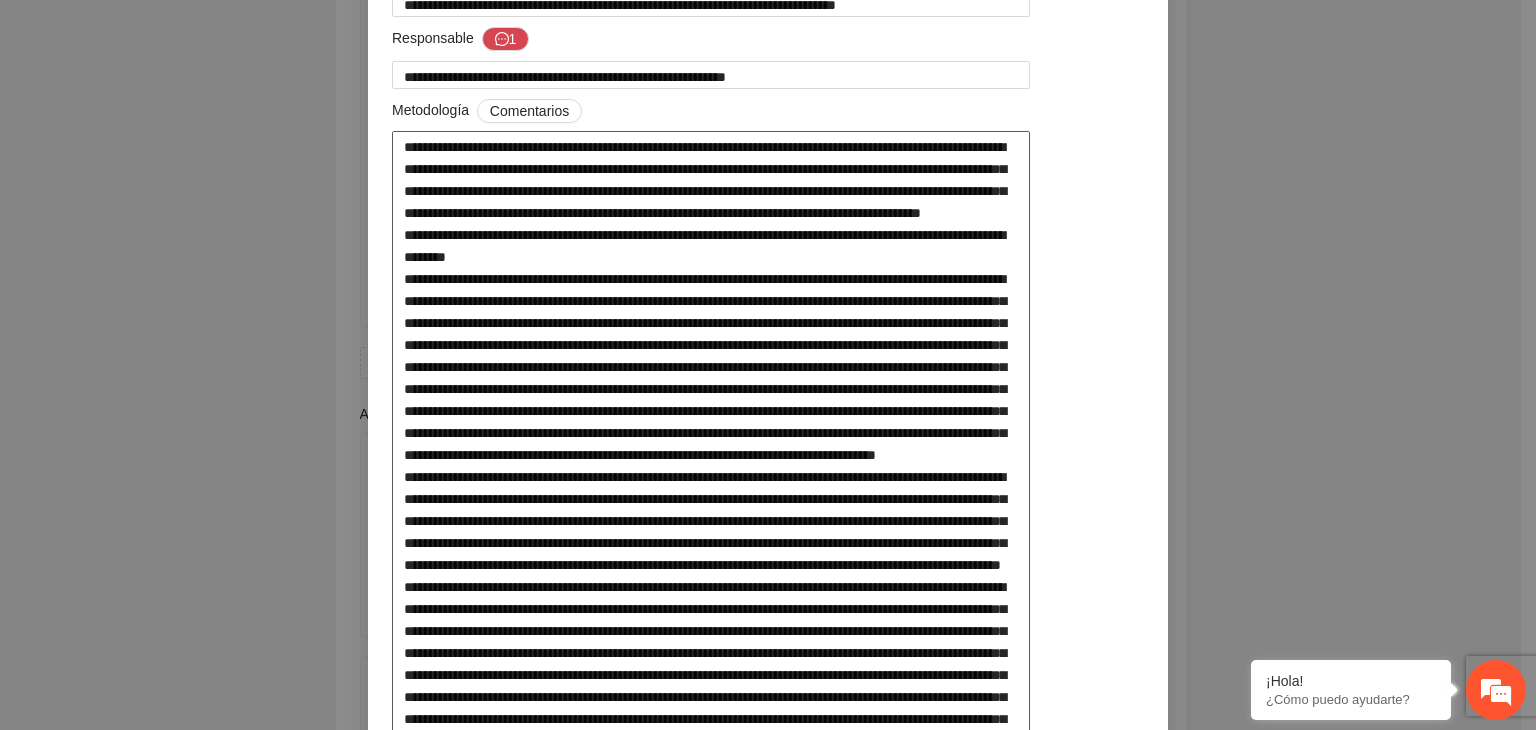 scroll, scrollTop: 300, scrollLeft: 0, axis: vertical 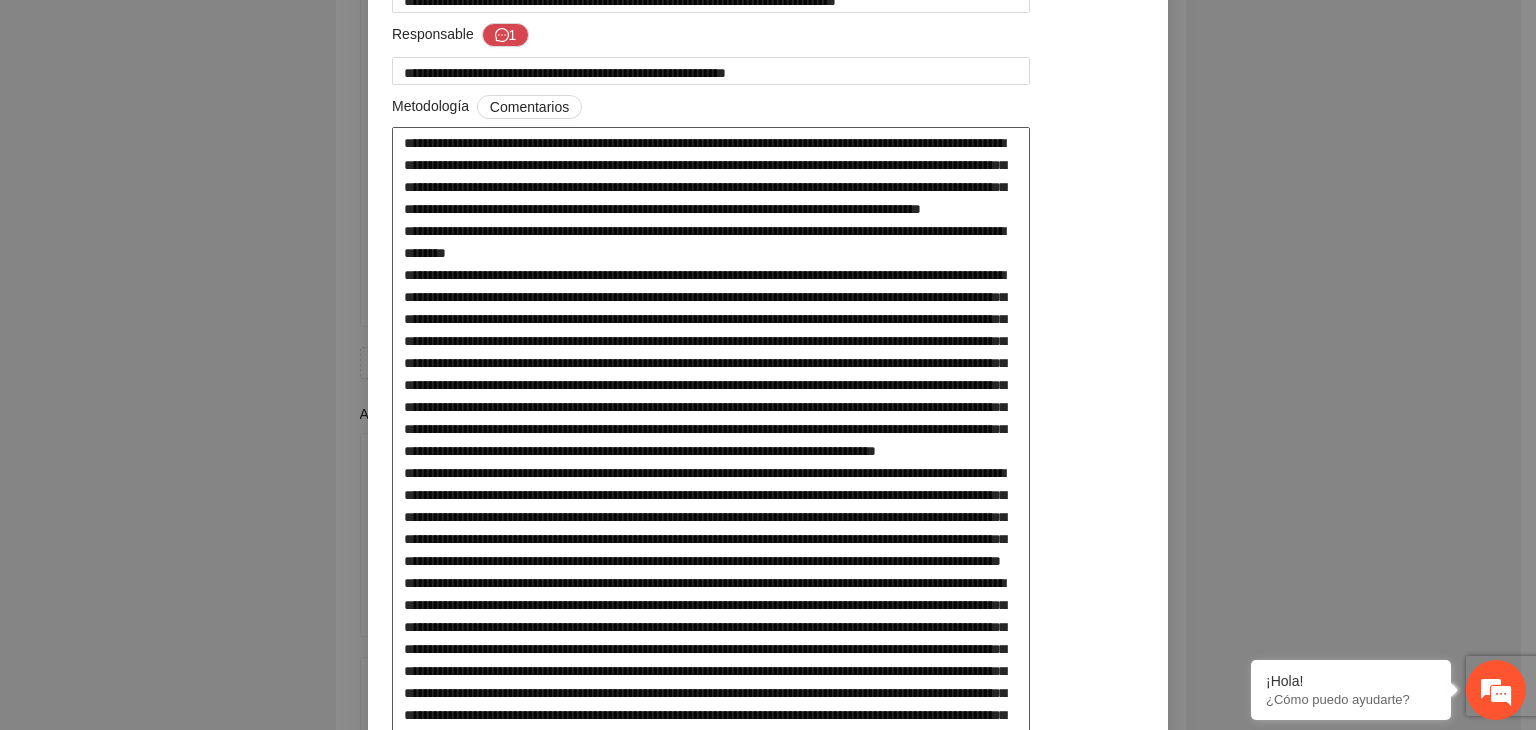 click at bounding box center (711, 542) 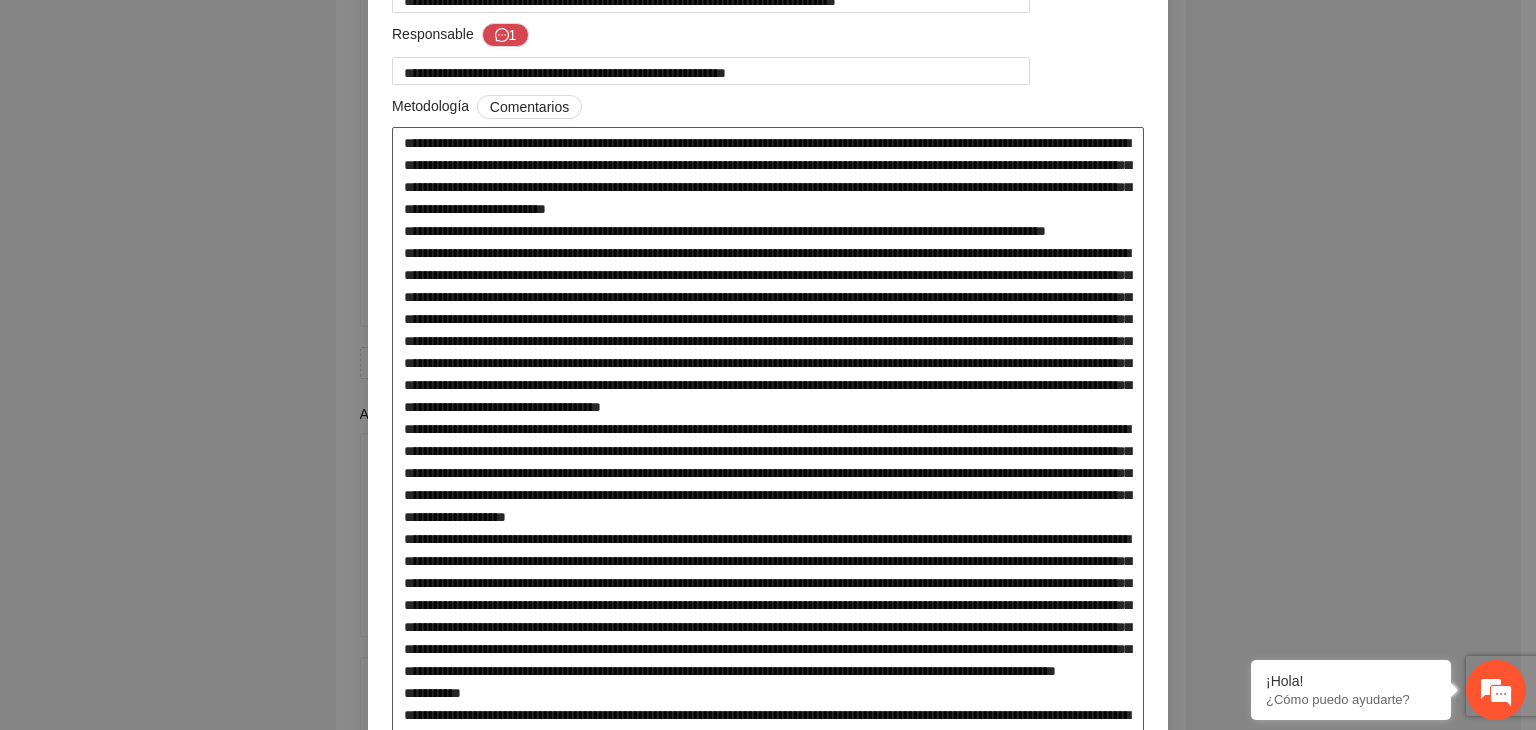 type on "**********" 